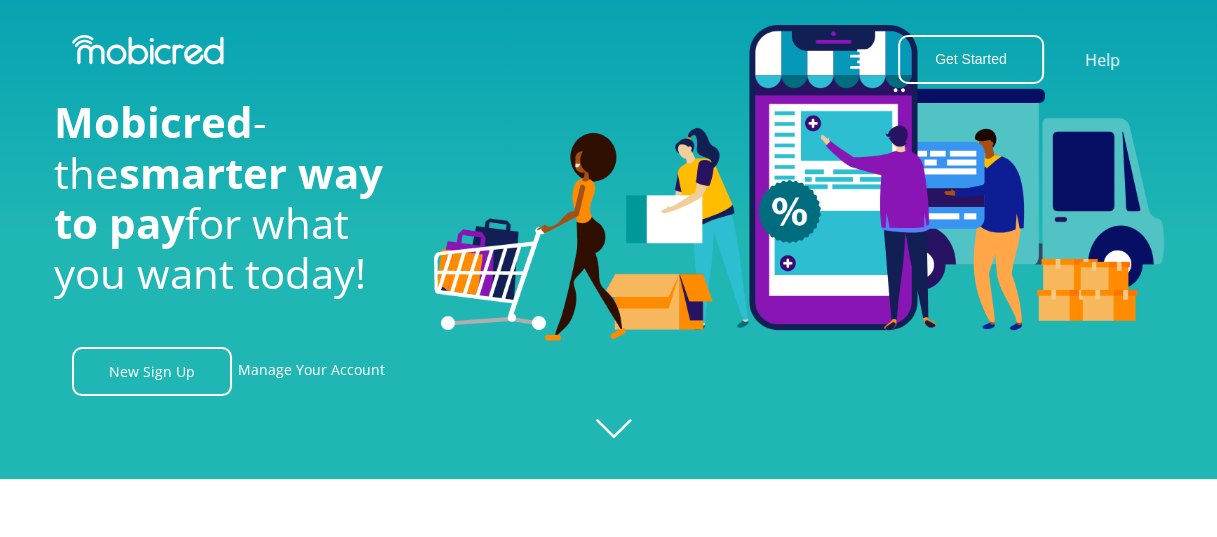 scroll, scrollTop: 0, scrollLeft: 0, axis: both 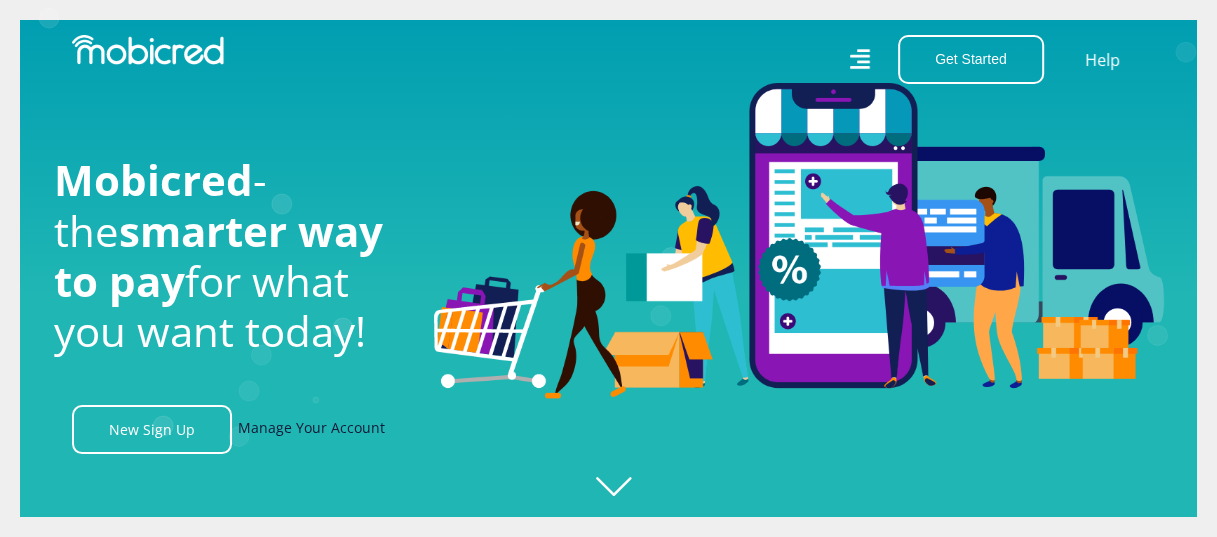 click on "Manage Your Account" at bounding box center [311, 429] 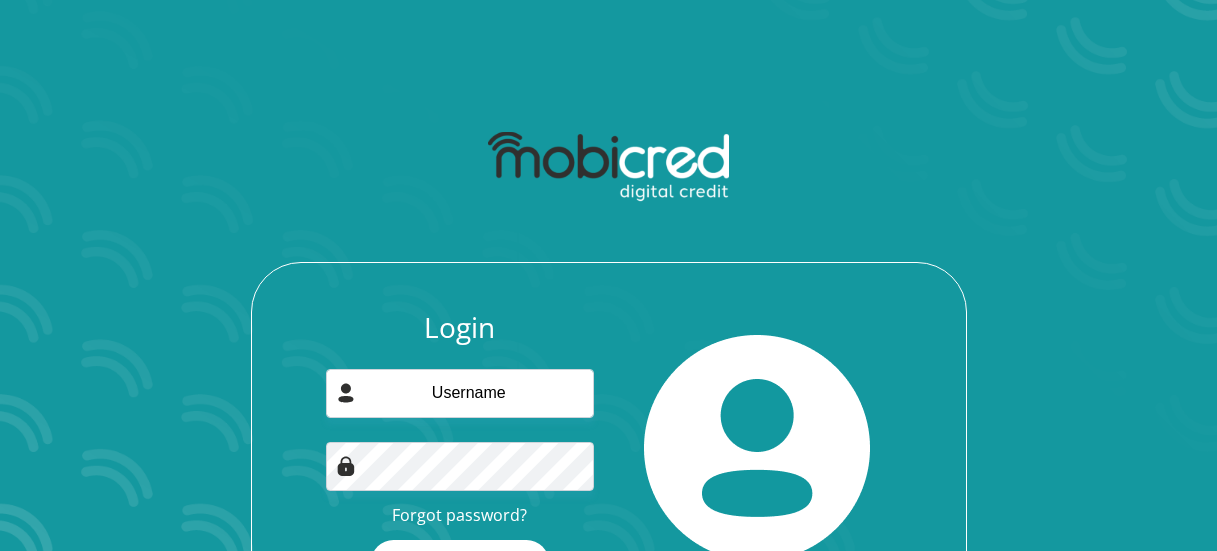 scroll, scrollTop: 128, scrollLeft: 0, axis: vertical 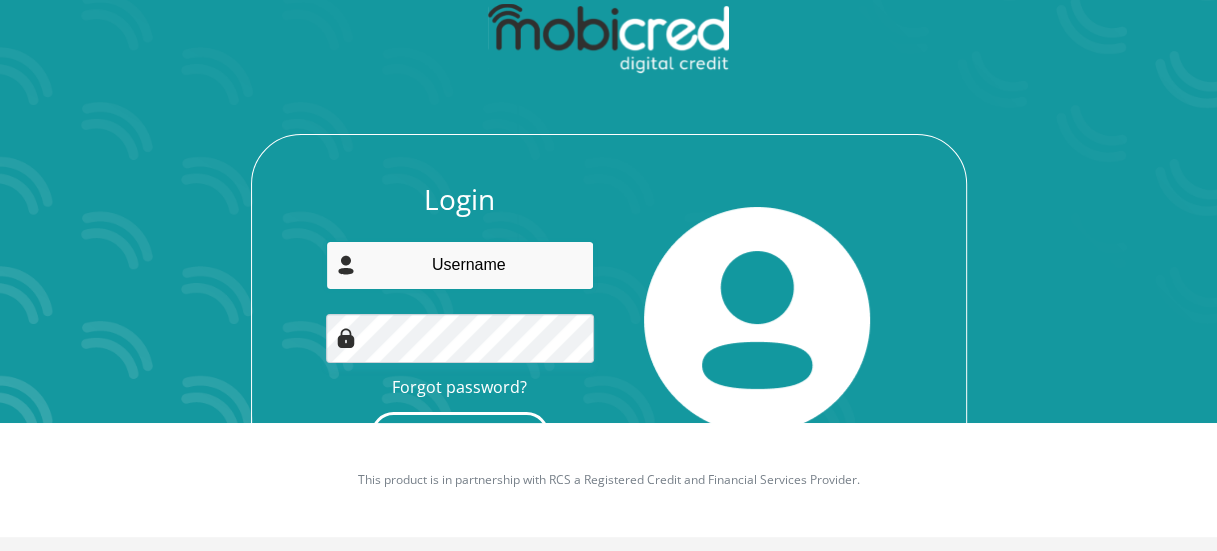 type on "[USERNAME]@[EXAMPLE.COM]" 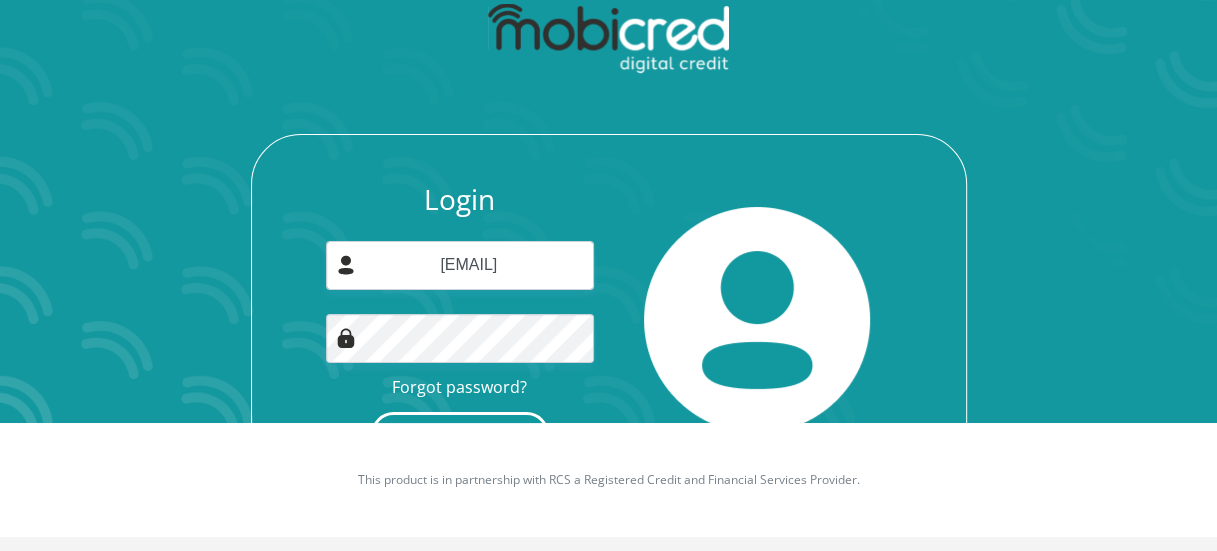 click on "Login" at bounding box center (460, 434) 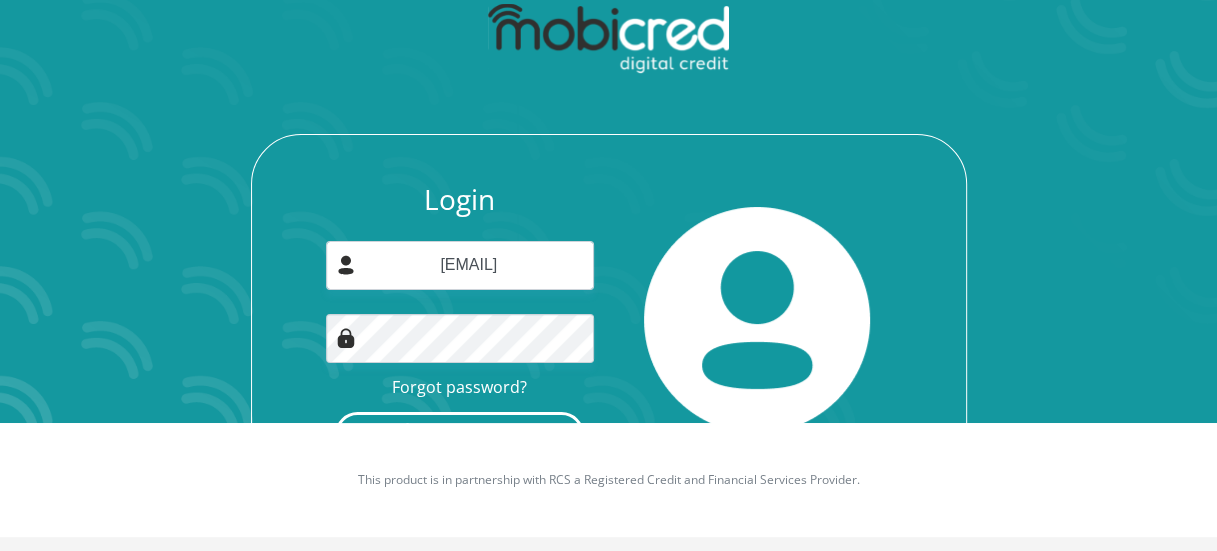 scroll, scrollTop: 0, scrollLeft: 0, axis: both 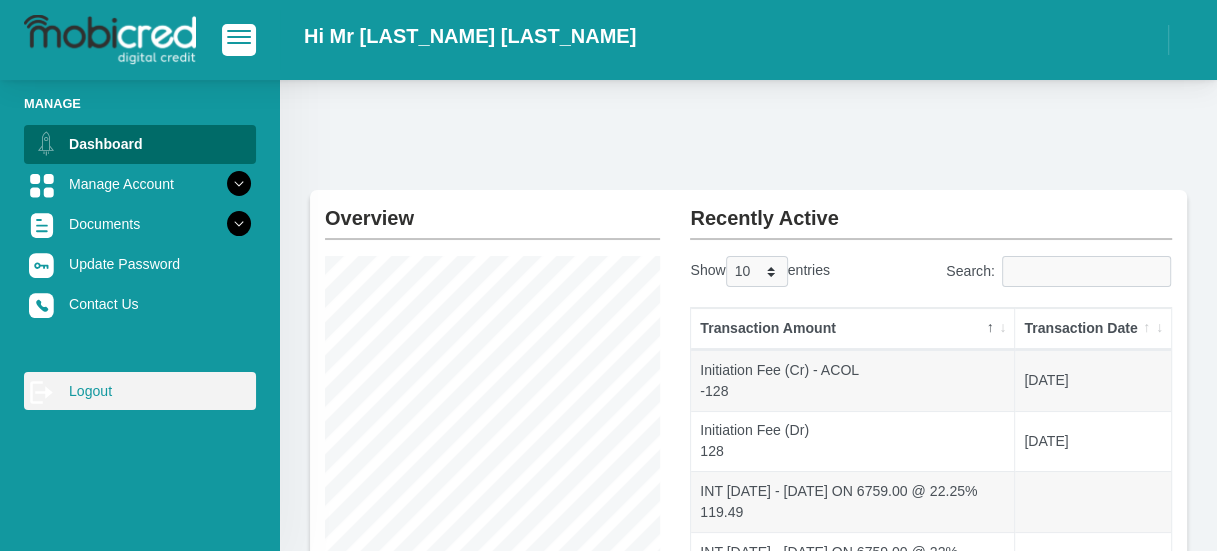 click on "log out
Logout" at bounding box center (140, 391) 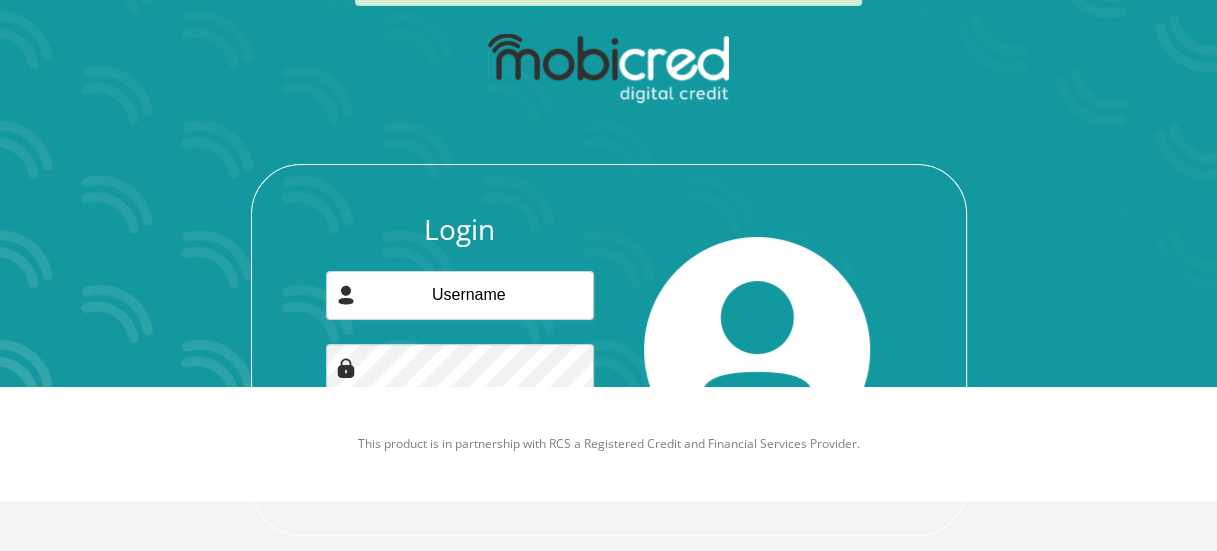 scroll, scrollTop: 193, scrollLeft: 0, axis: vertical 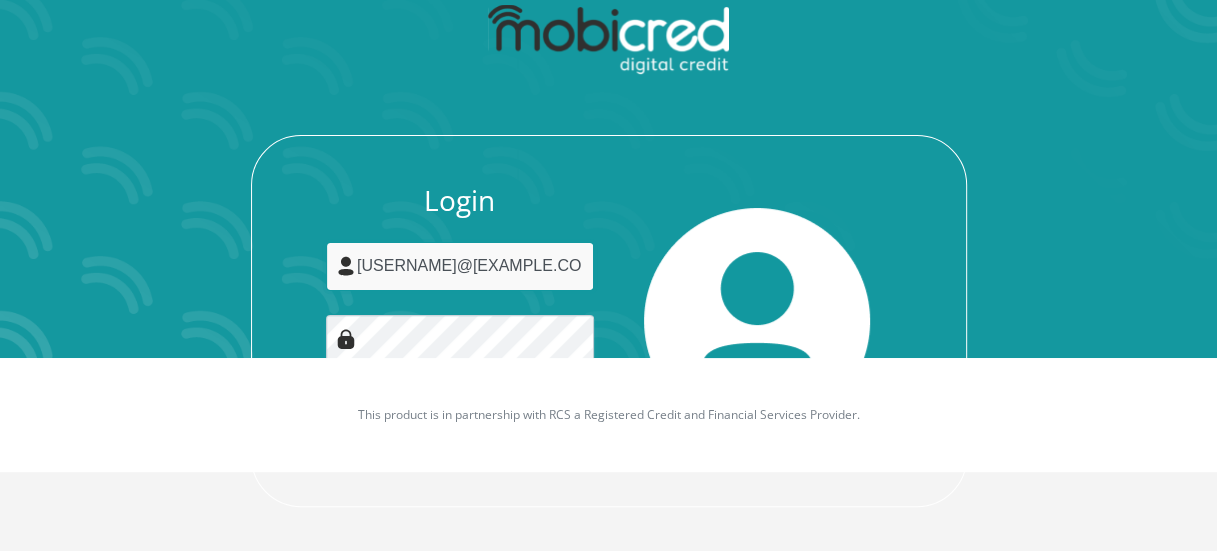 click on "stephanjvr1030@gmail.com" at bounding box center [460, 266] 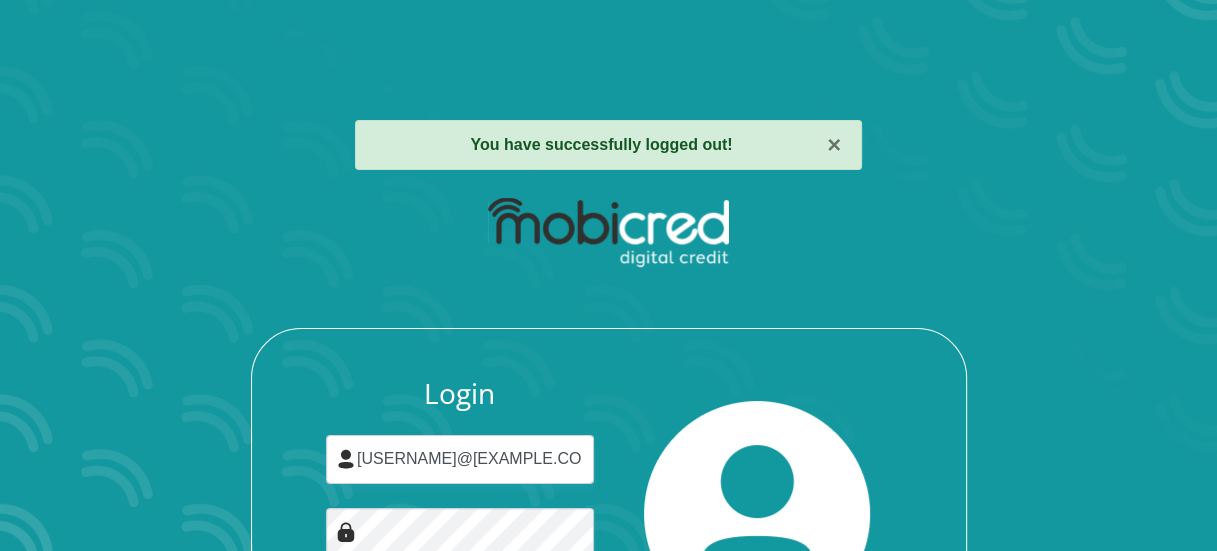 scroll, scrollTop: 193, scrollLeft: 0, axis: vertical 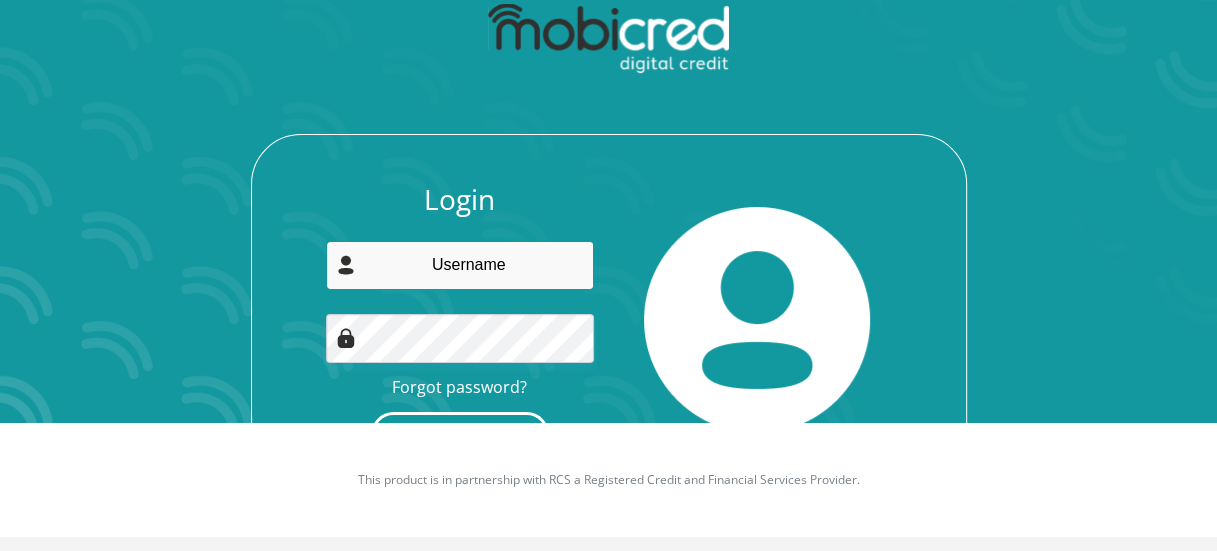 type on "[EMAIL]" 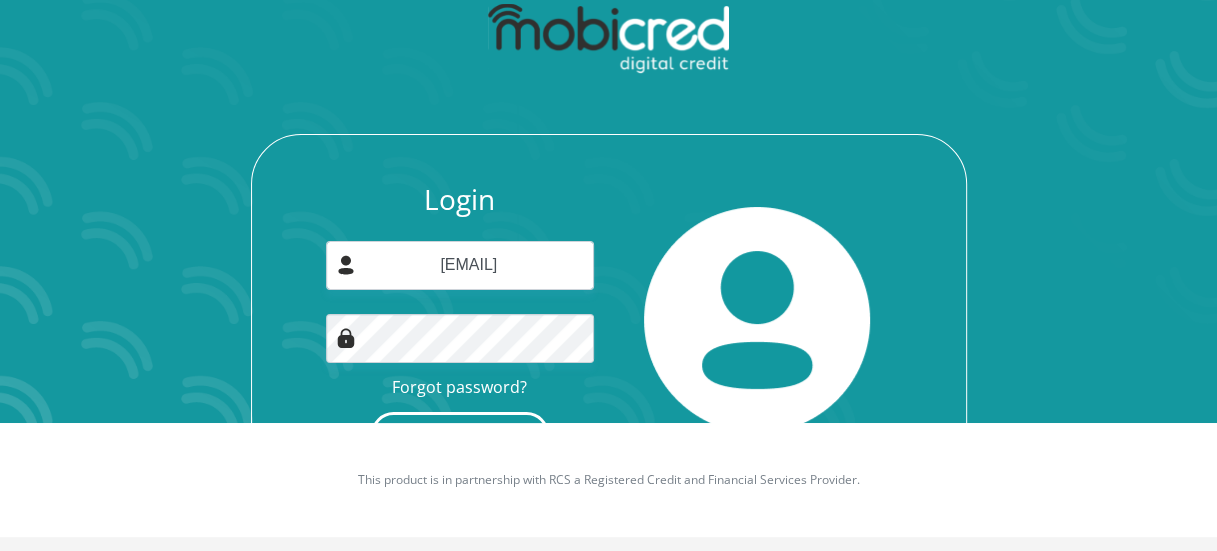click on "Login" at bounding box center (460, 434) 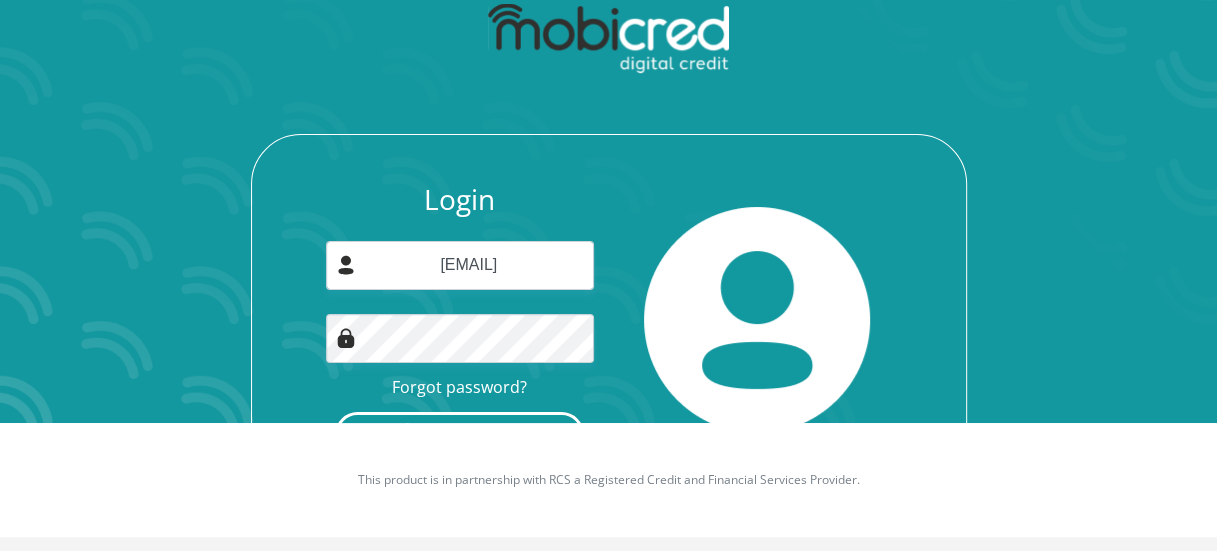 scroll, scrollTop: 0, scrollLeft: 0, axis: both 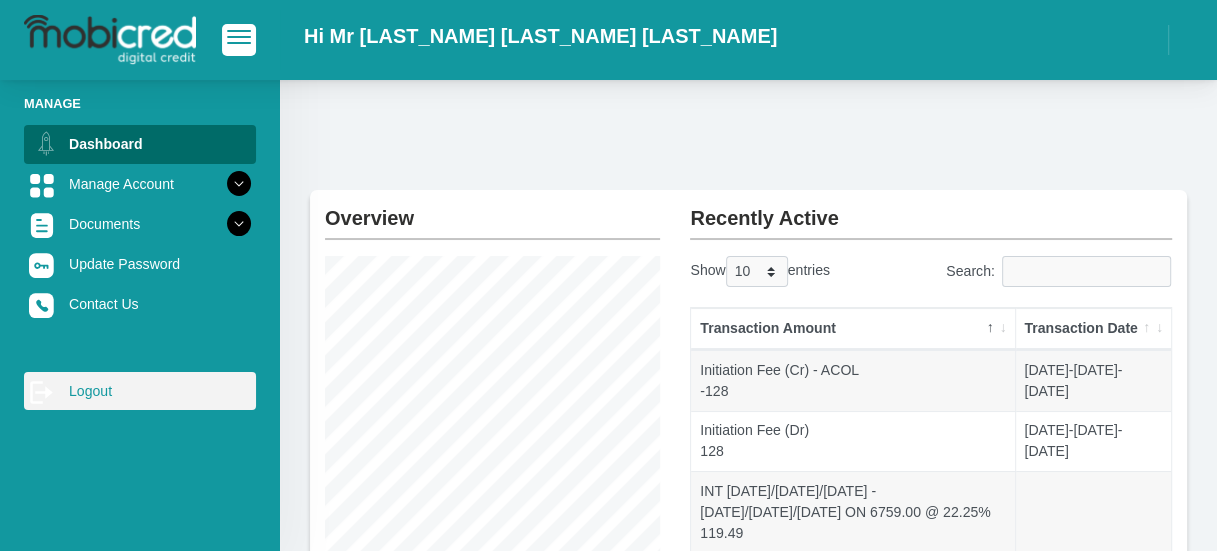 click on "log out
Logout" at bounding box center (140, 391) 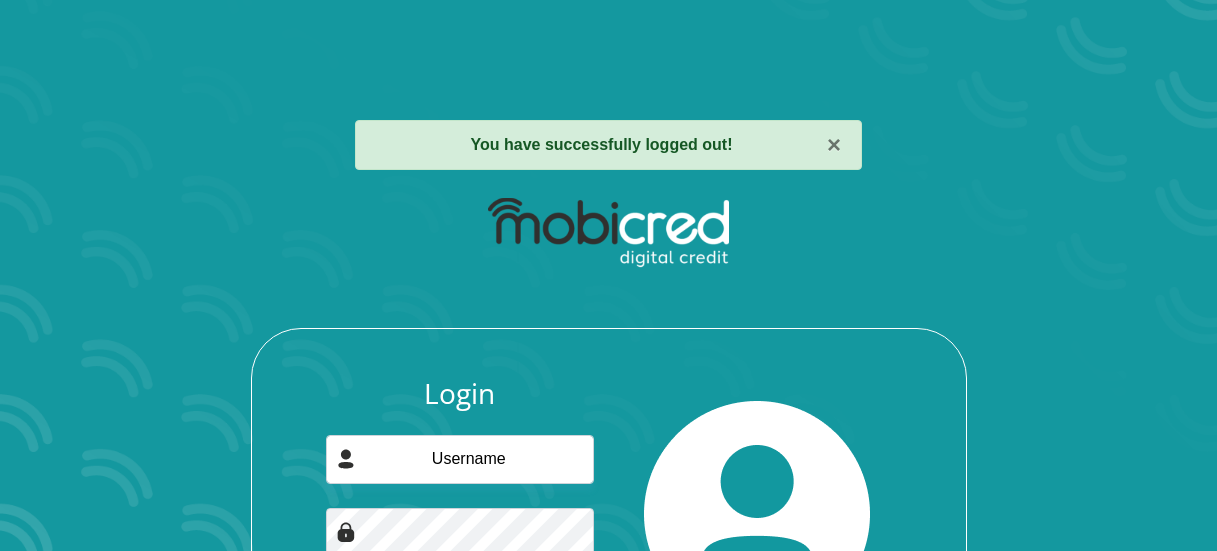scroll, scrollTop: 0, scrollLeft: 0, axis: both 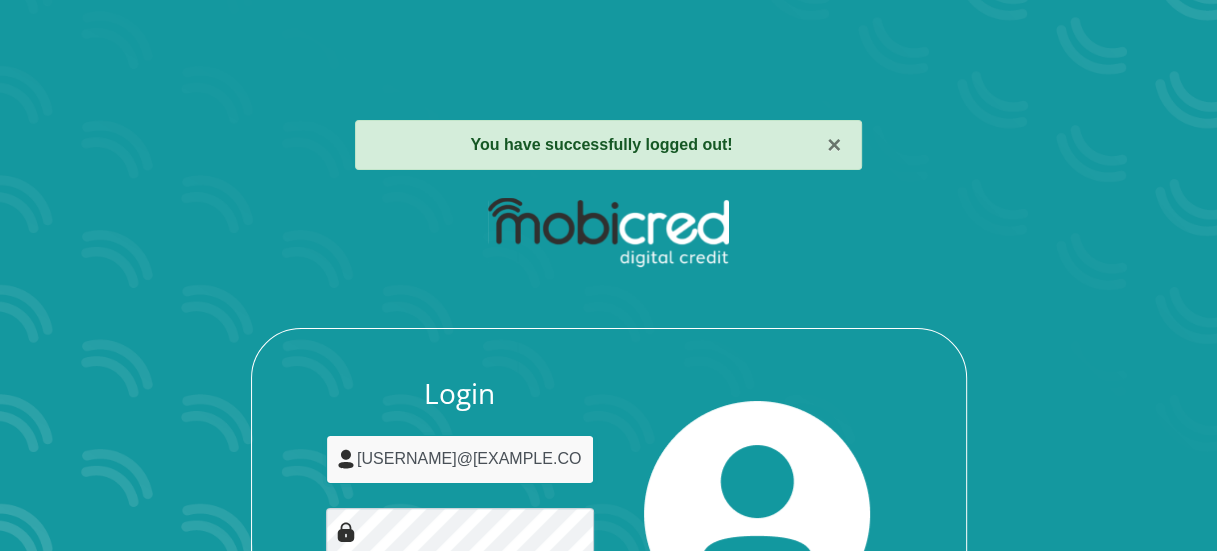 click on "[USERNAME]@[EXAMPLE.COM]" at bounding box center (460, 459) 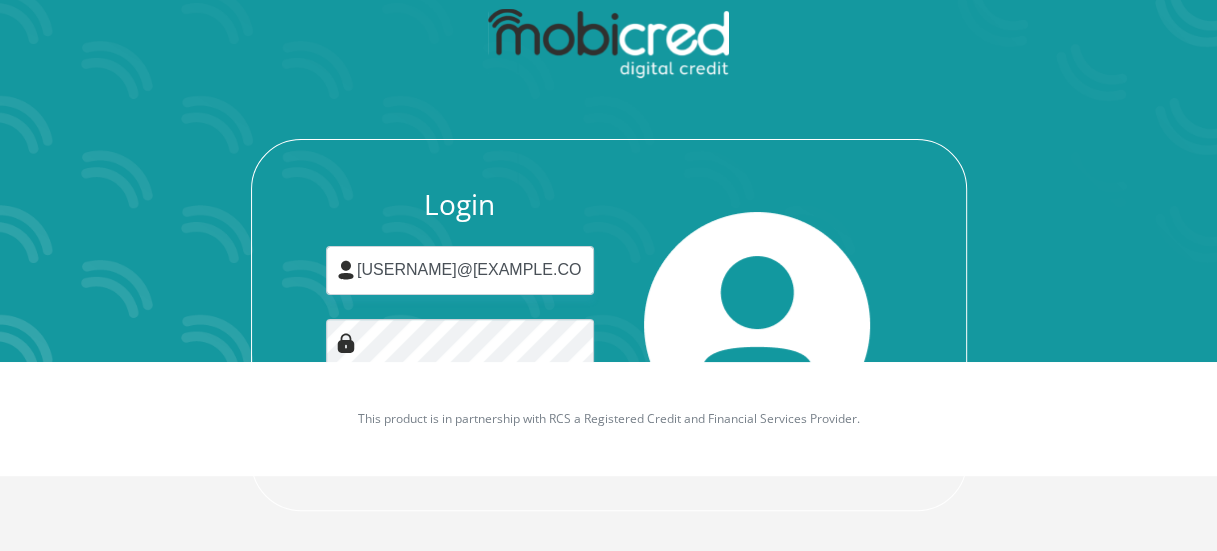 scroll, scrollTop: 193, scrollLeft: 0, axis: vertical 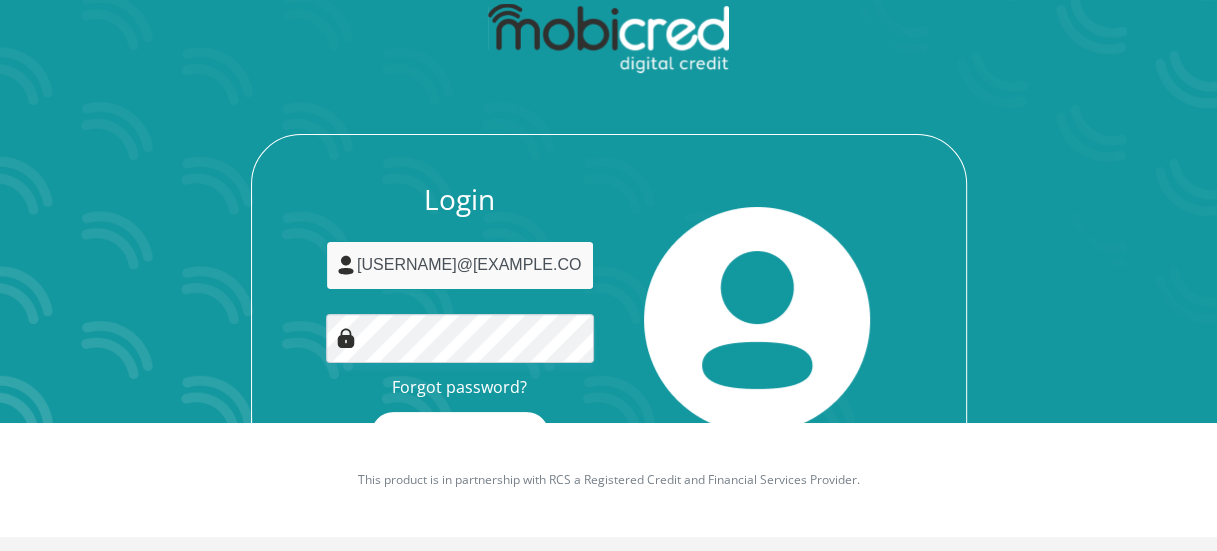 click on "stephanjvr1030@gmail.com" at bounding box center [460, 265] 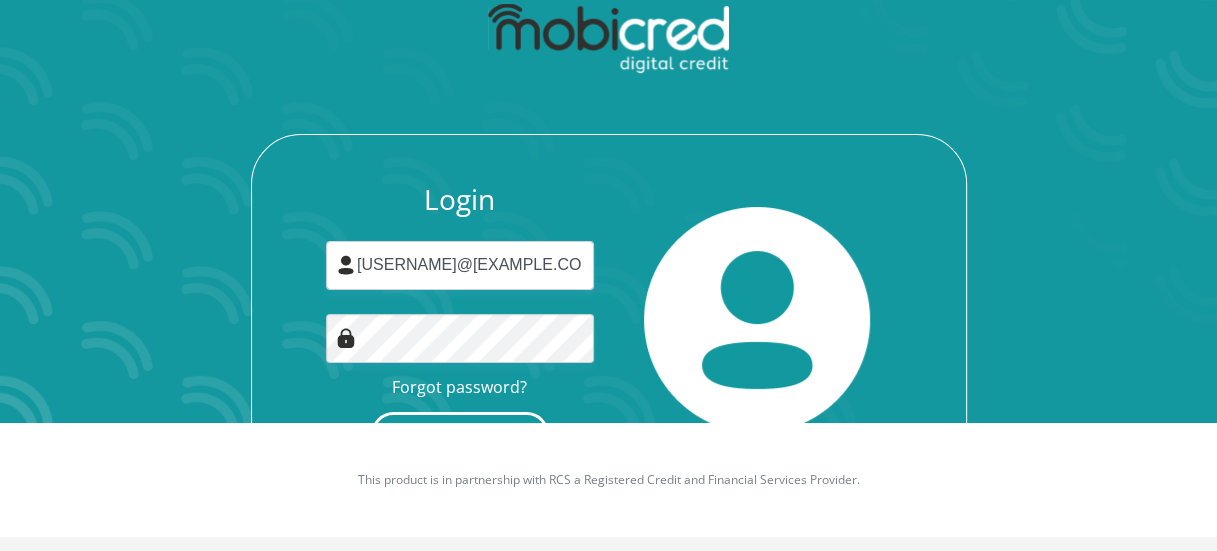 click on "Login" at bounding box center [460, 434] 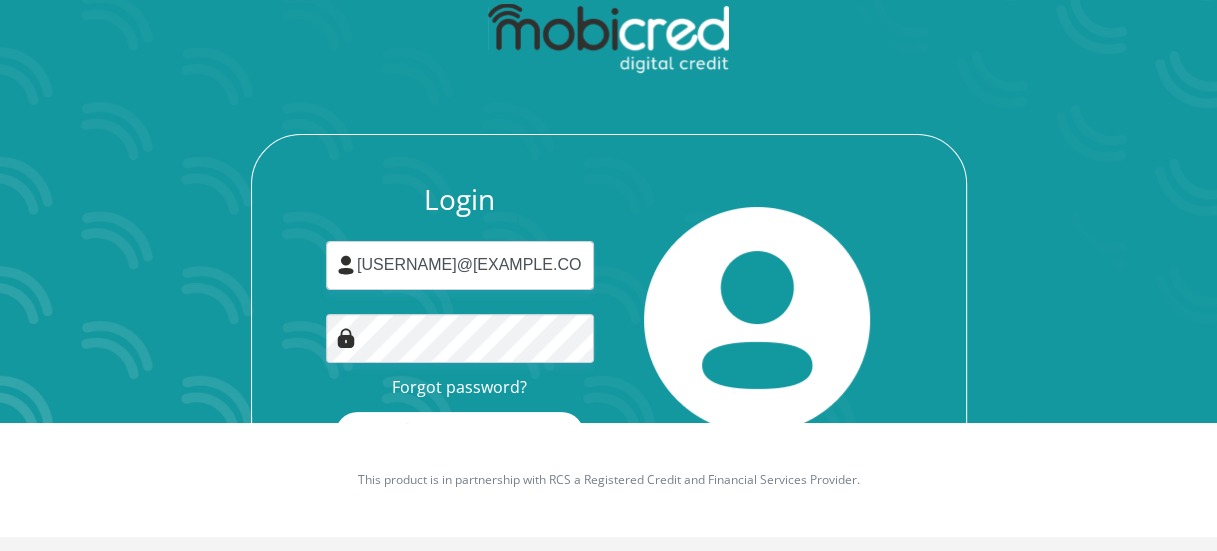 scroll, scrollTop: 0, scrollLeft: 0, axis: both 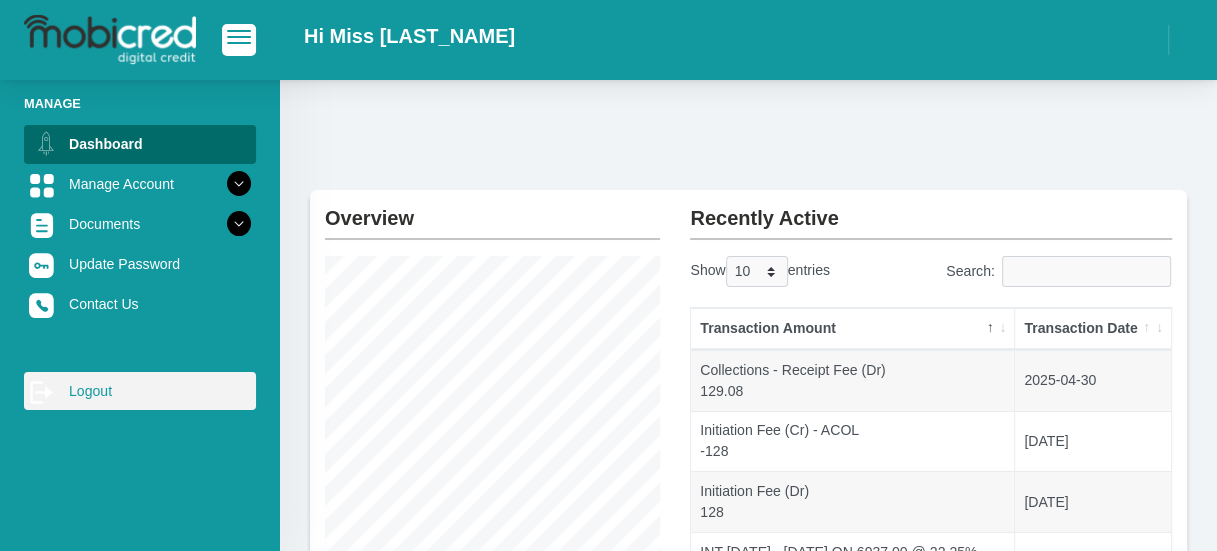 click on "log out
Logout" at bounding box center (140, 391) 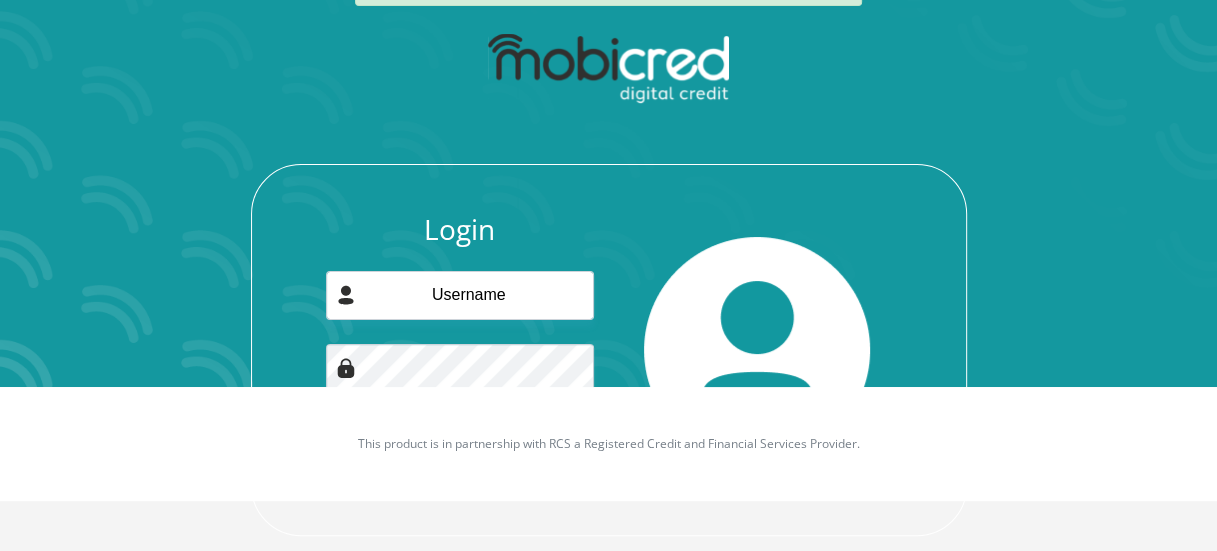 scroll, scrollTop: 193, scrollLeft: 0, axis: vertical 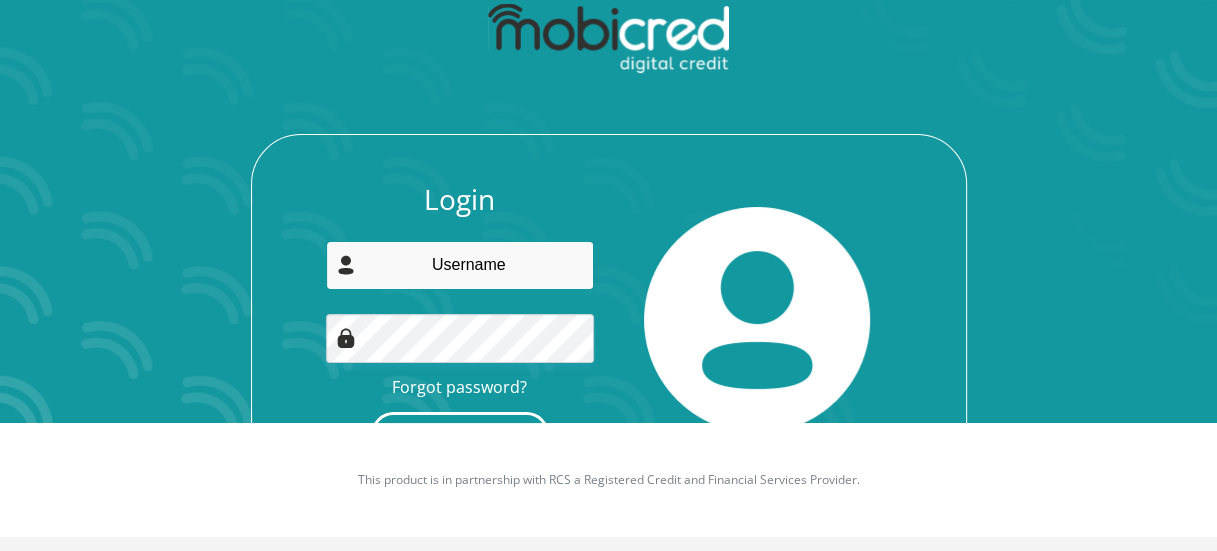type on "[EMAIL]" 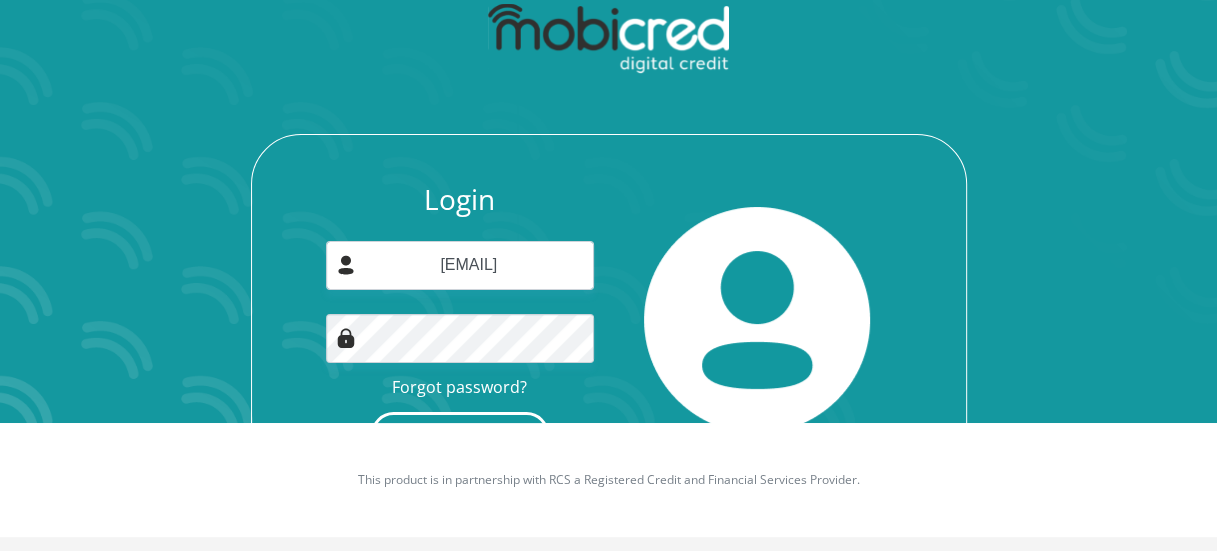 click on "Login" at bounding box center (460, 434) 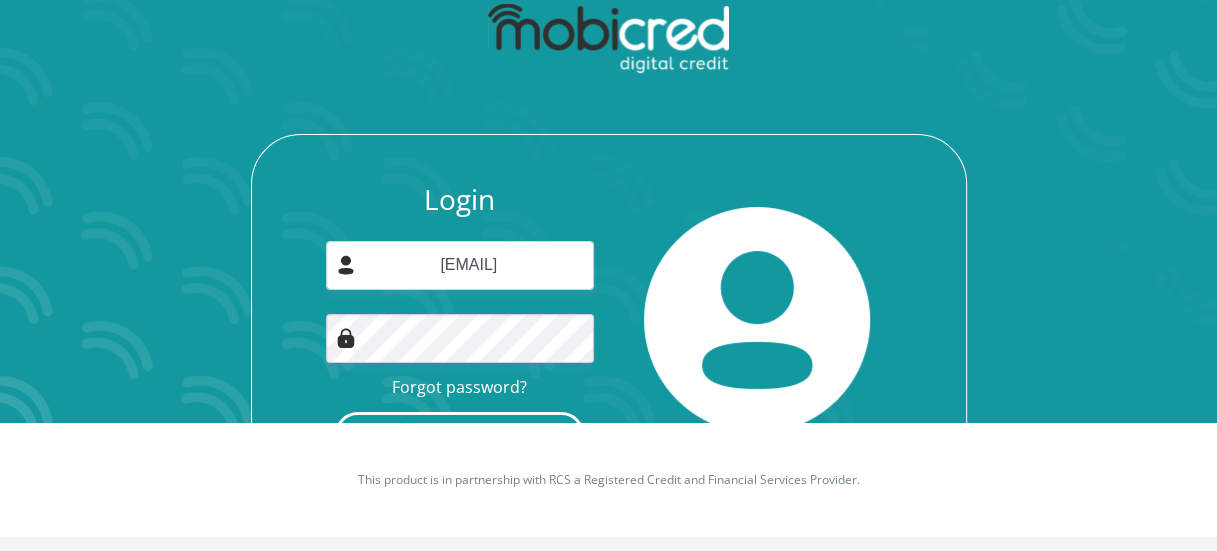 scroll, scrollTop: 0, scrollLeft: 0, axis: both 